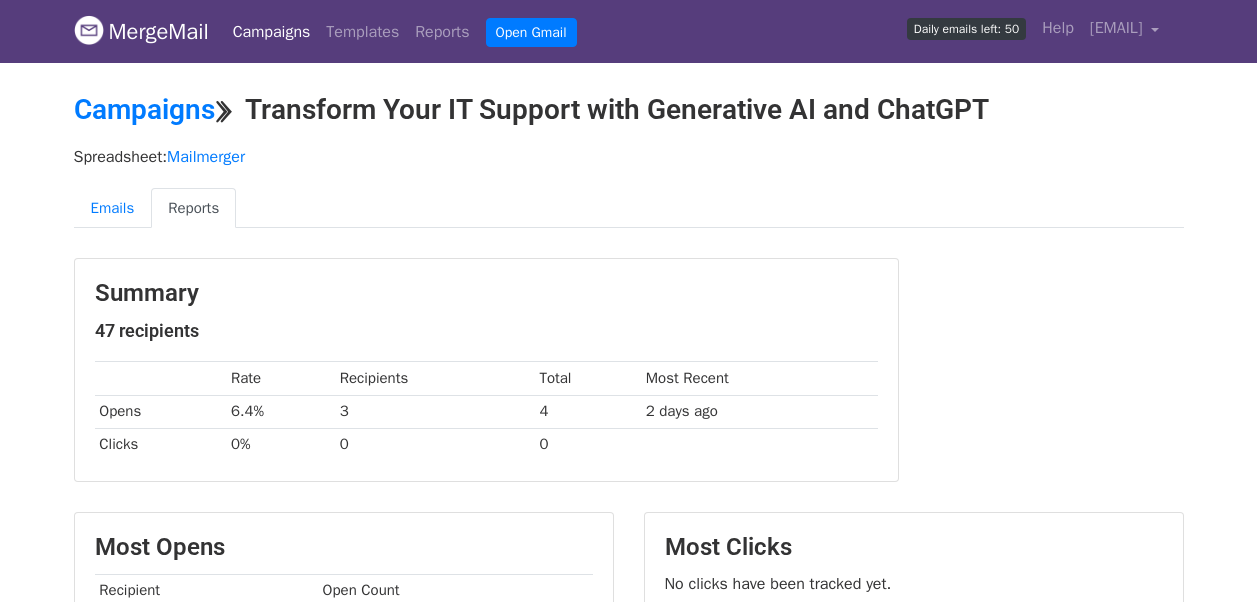 scroll, scrollTop: 0, scrollLeft: 0, axis: both 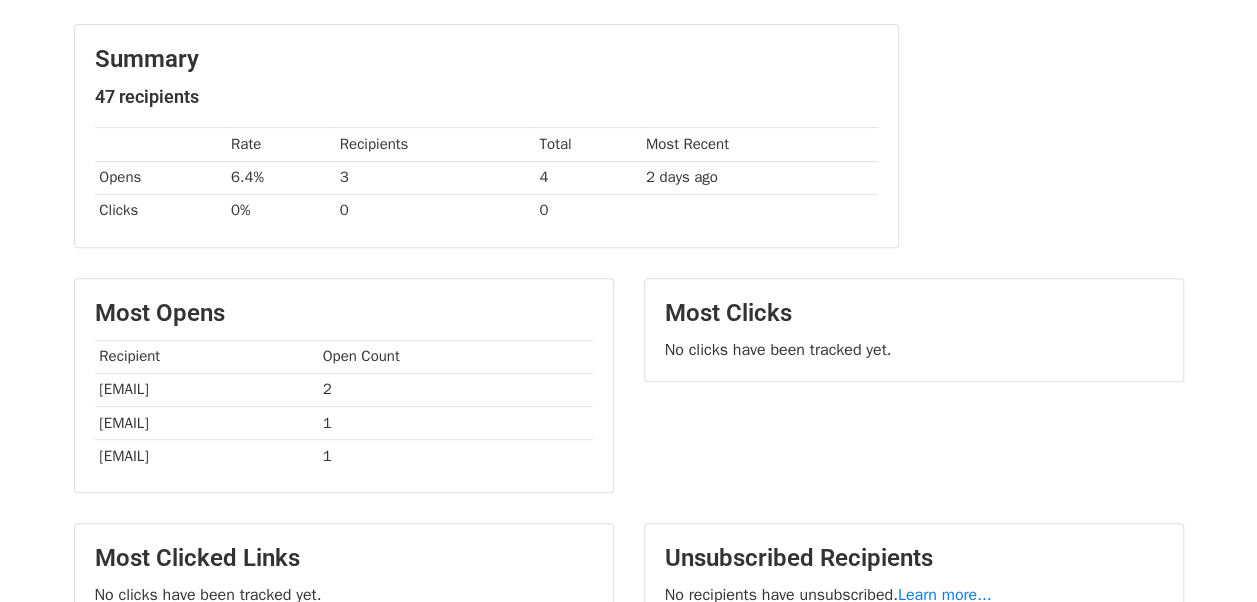 drag, startPoint x: 98, startPoint y: 390, endPoint x: 361, endPoint y: 393, distance: 263.01712 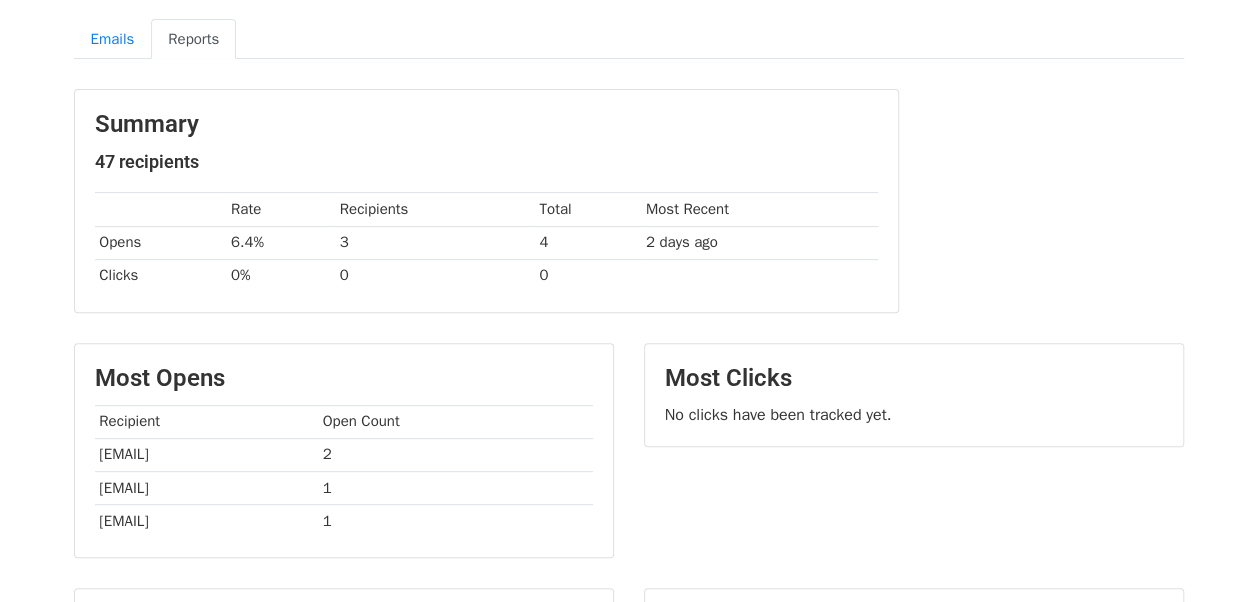 scroll, scrollTop: 0, scrollLeft: 0, axis: both 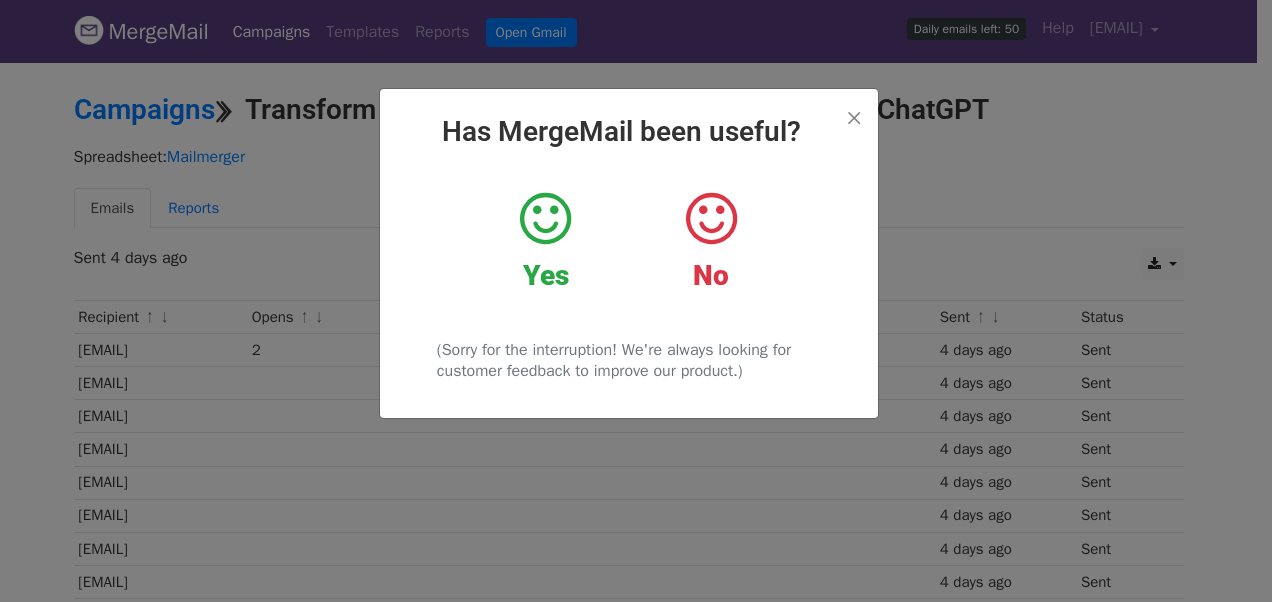 click on "×
Has MergeMail been useful?
Yes
No
(Sorry for the interruption! We're always looking for customer feedback to improve our product.)" at bounding box center (636, 331) 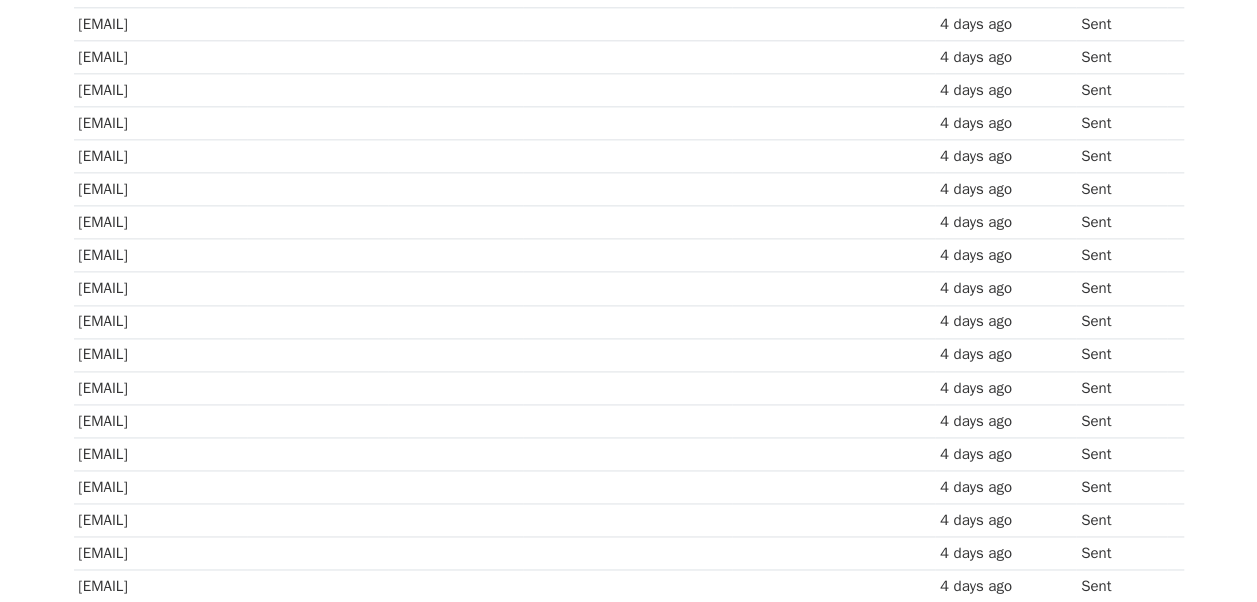 scroll, scrollTop: 845, scrollLeft: 0, axis: vertical 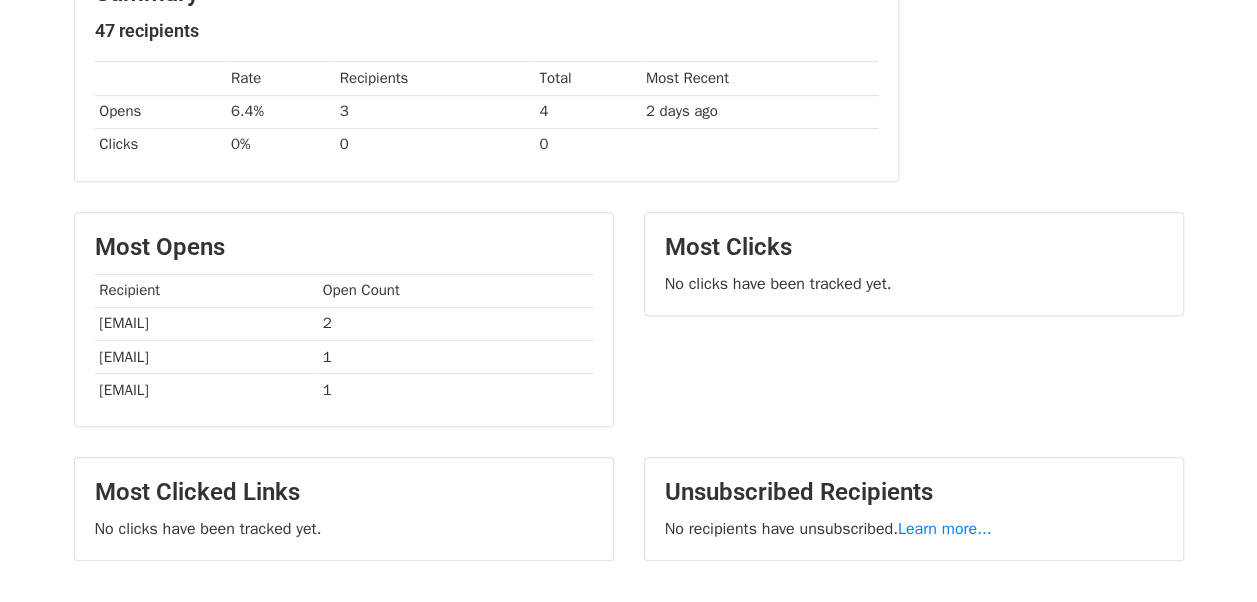 drag, startPoint x: 120, startPoint y: 318, endPoint x: 340, endPoint y: 321, distance: 220.02045 